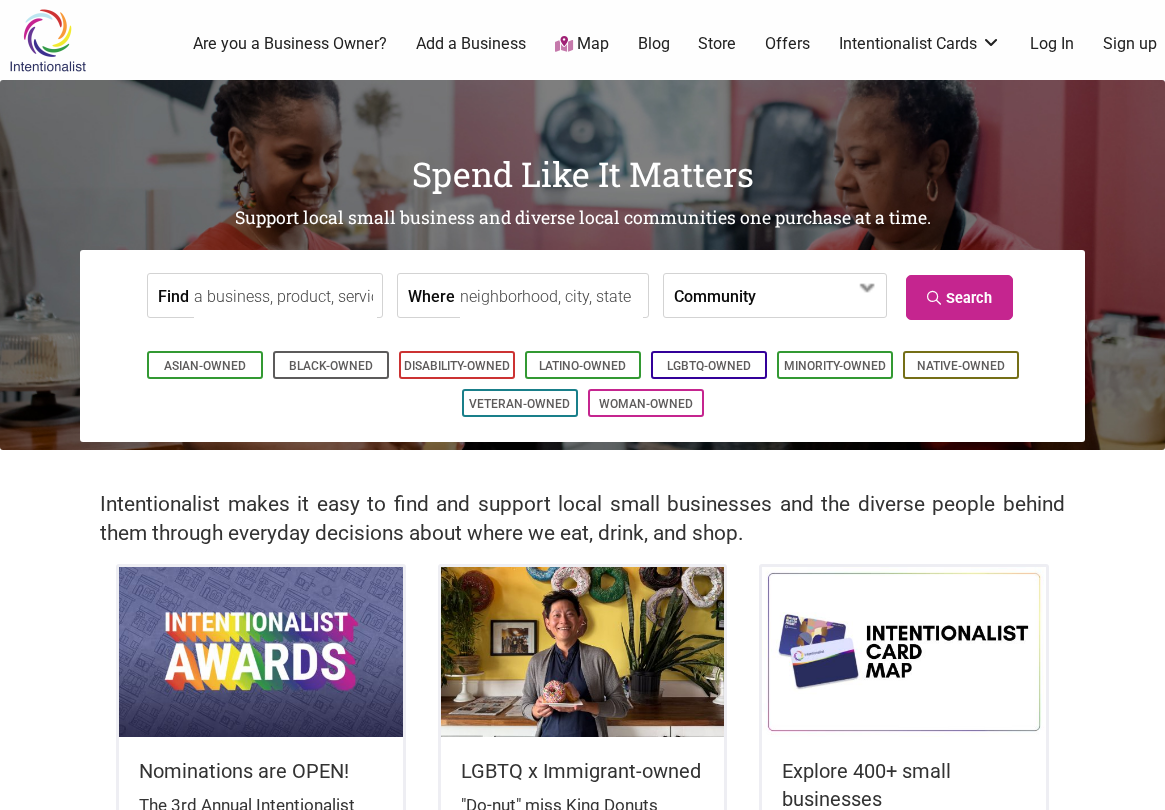 scroll, scrollTop: 0, scrollLeft: 0, axis: both 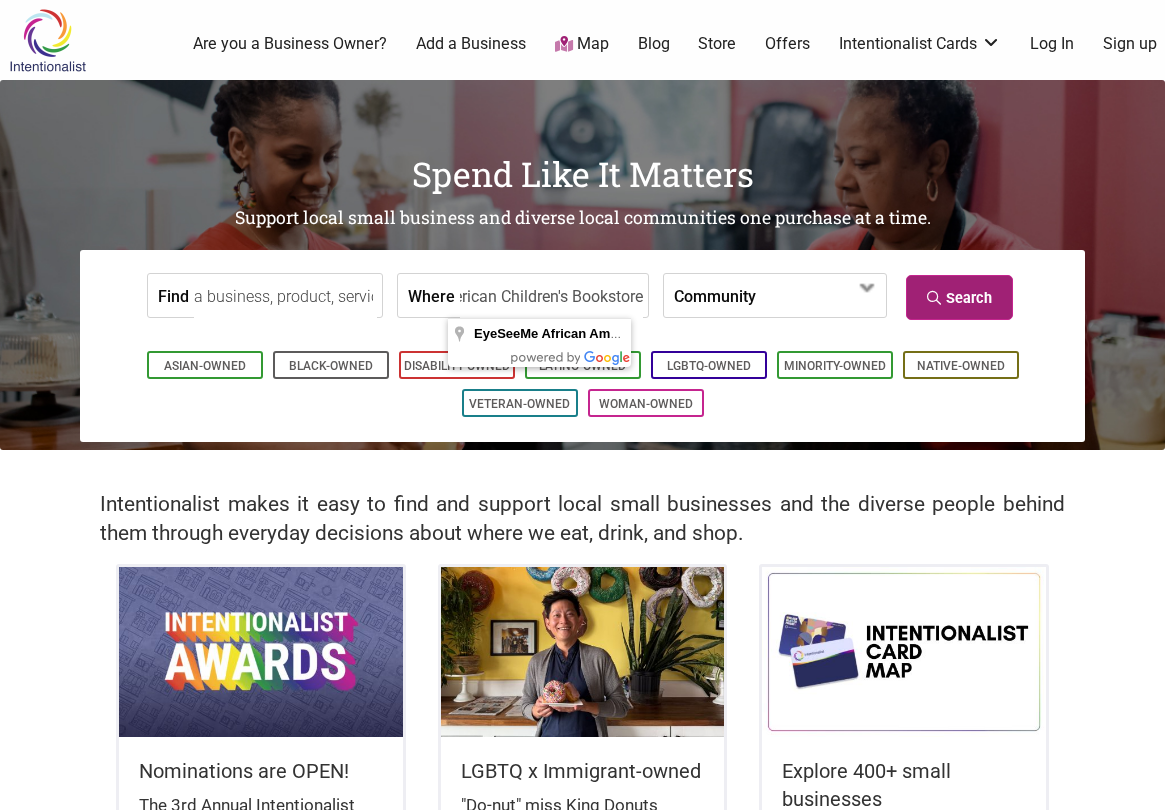 type on "EyeSeeMe African American Children's Bookstore" 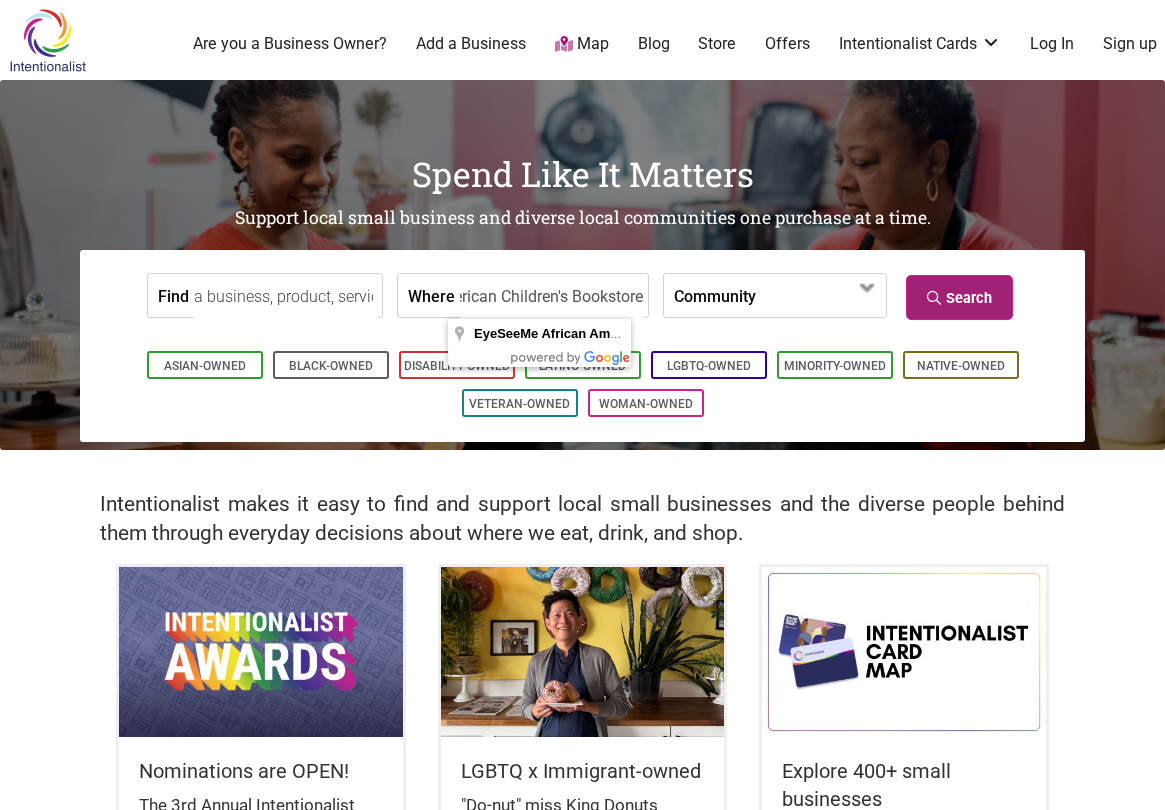 click on "Search" at bounding box center (959, 297) 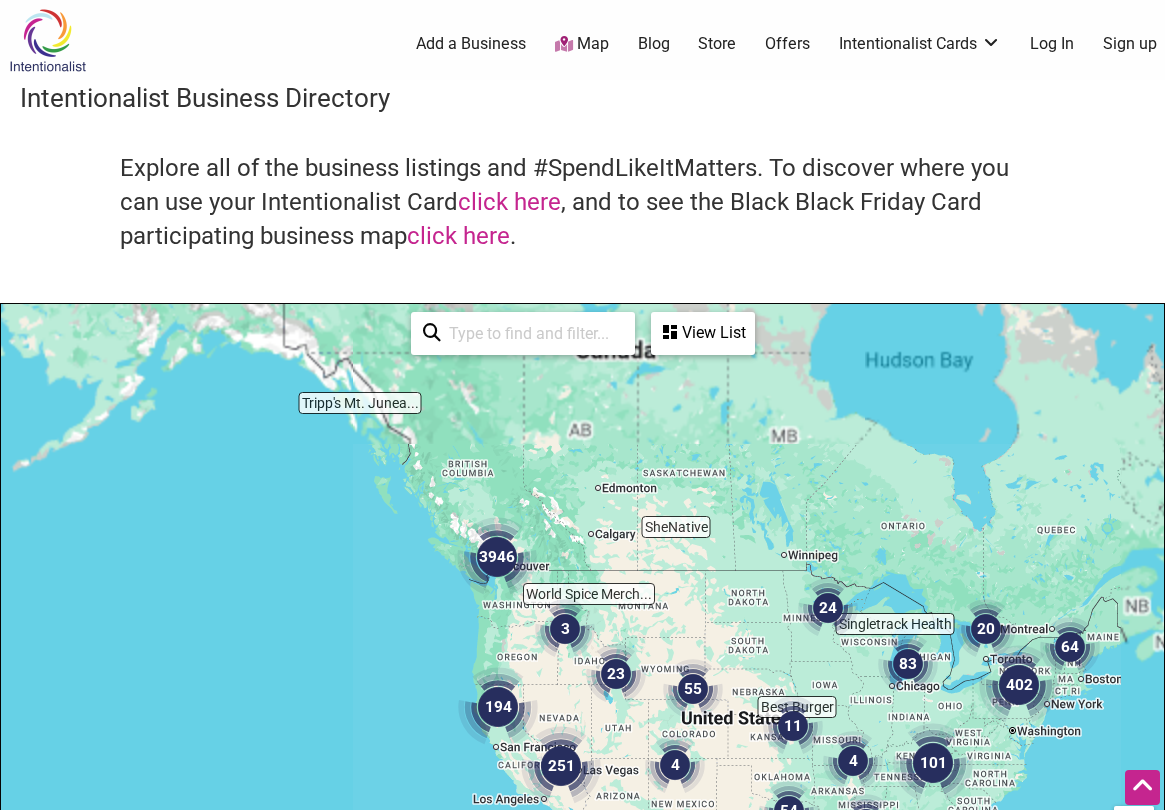 scroll, scrollTop: 500, scrollLeft: 0, axis: vertical 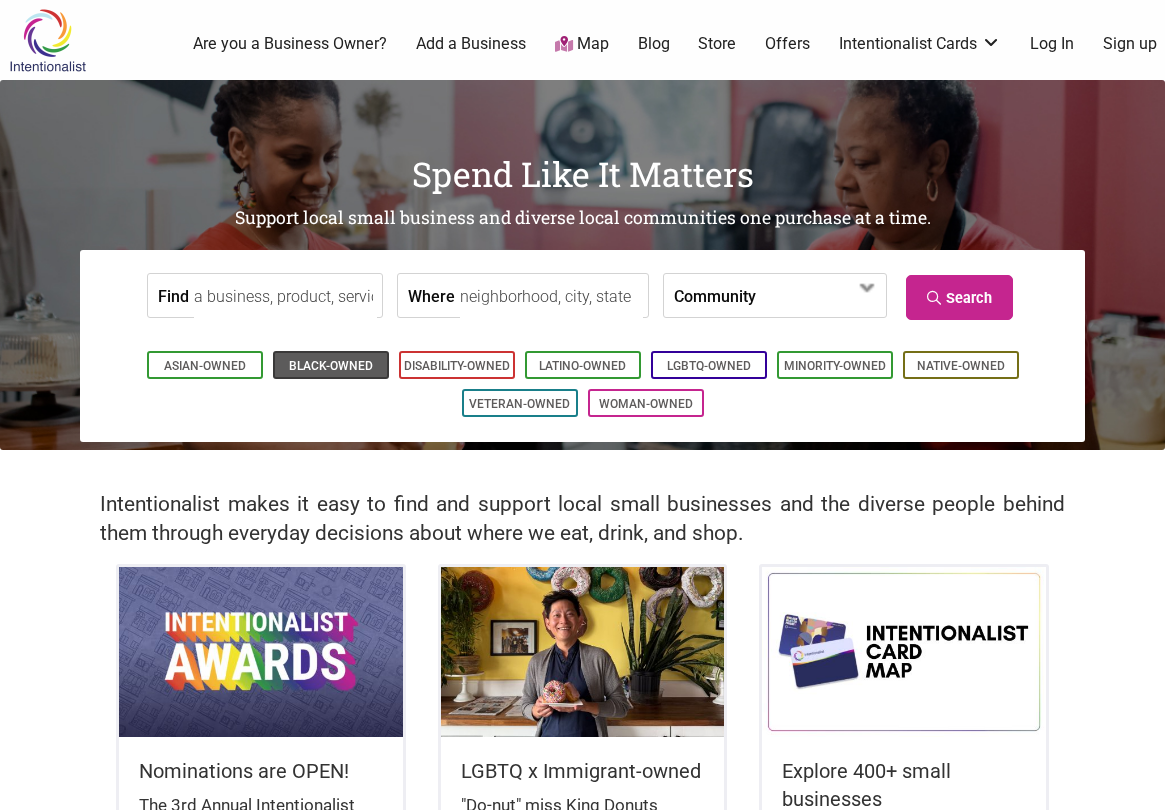 click on "Black-Owned" at bounding box center [331, 366] 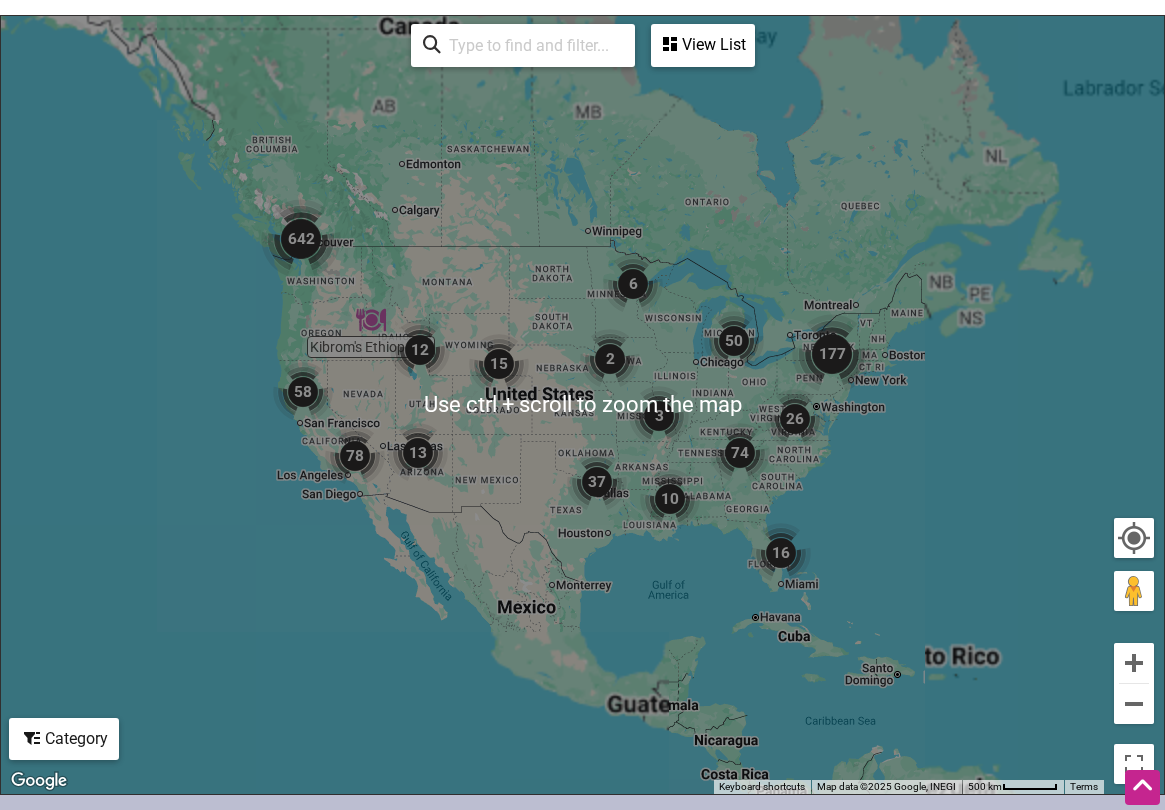 scroll, scrollTop: 961, scrollLeft: 0, axis: vertical 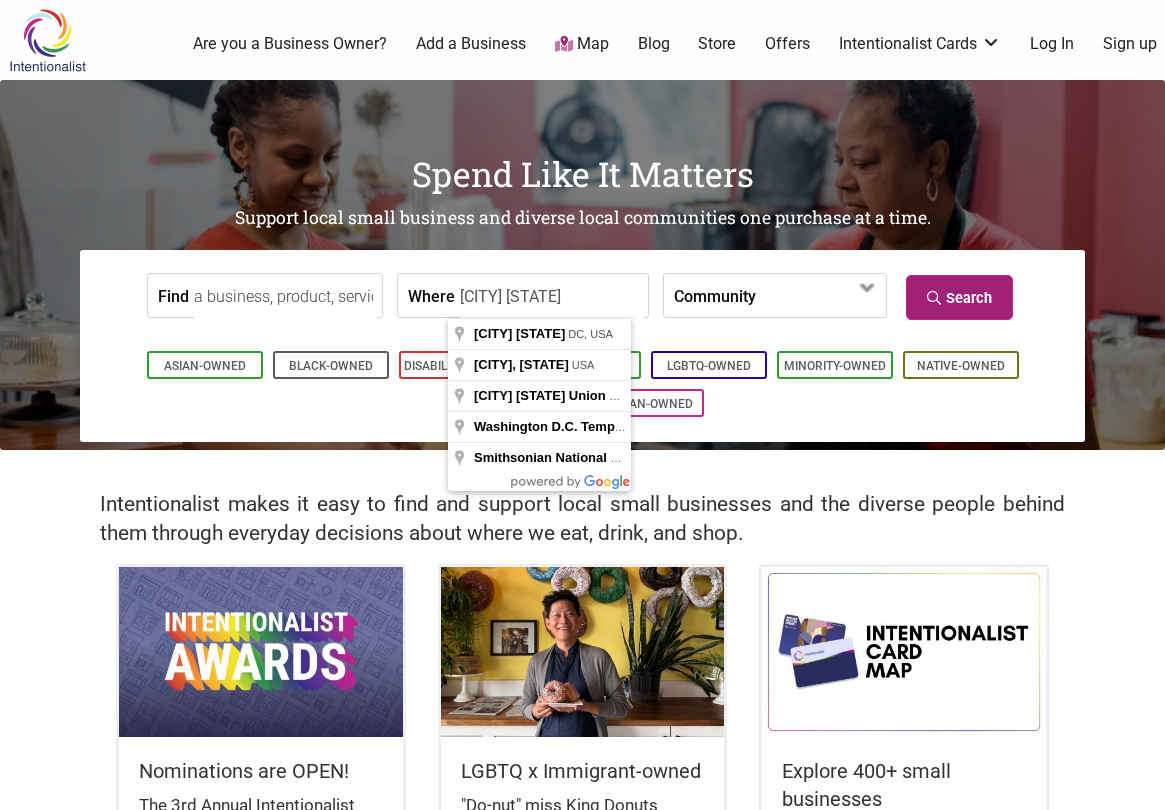 type on "Washington DC" 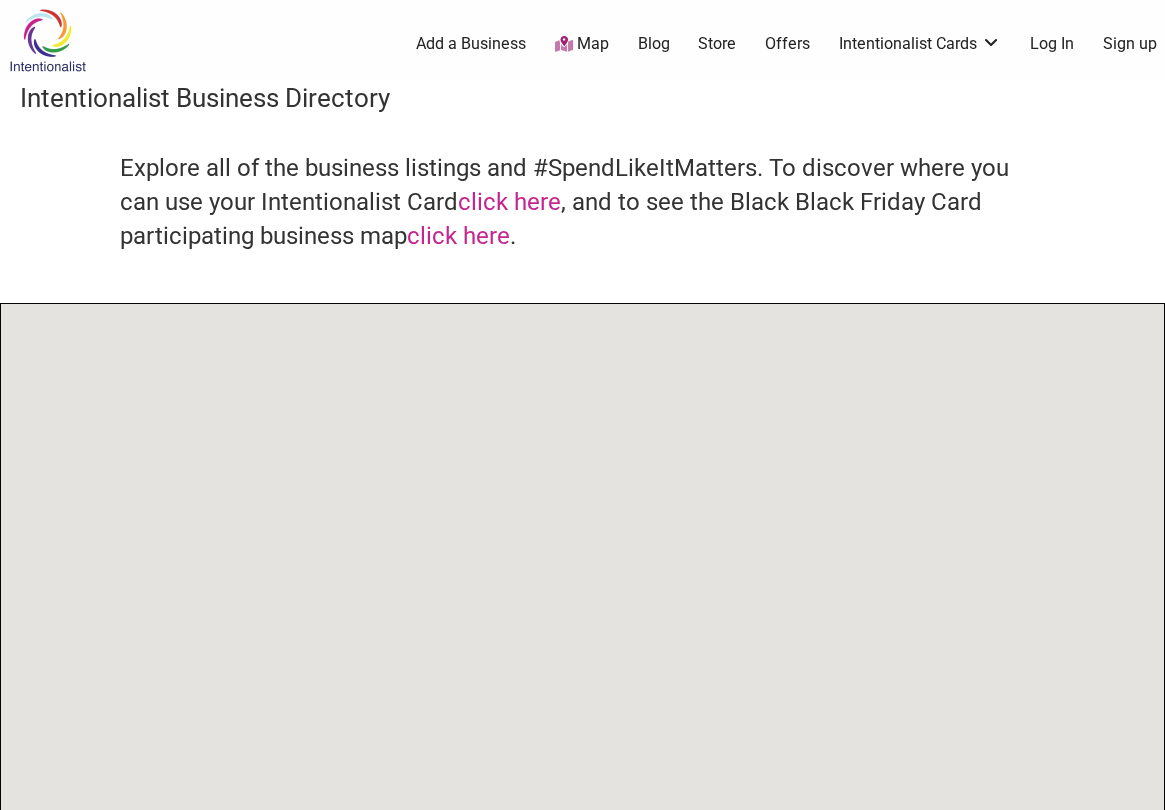 scroll, scrollTop: 0, scrollLeft: 0, axis: both 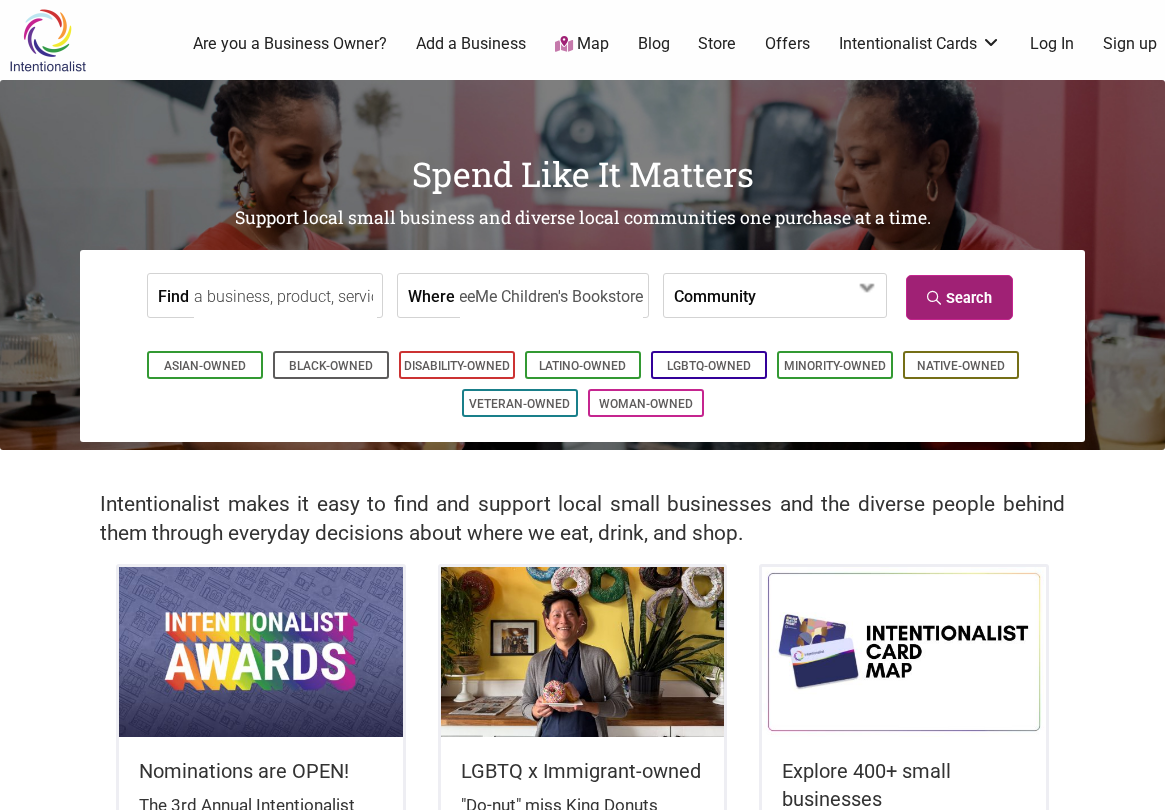 type on "EyeSeeMe Children's Bookstore" 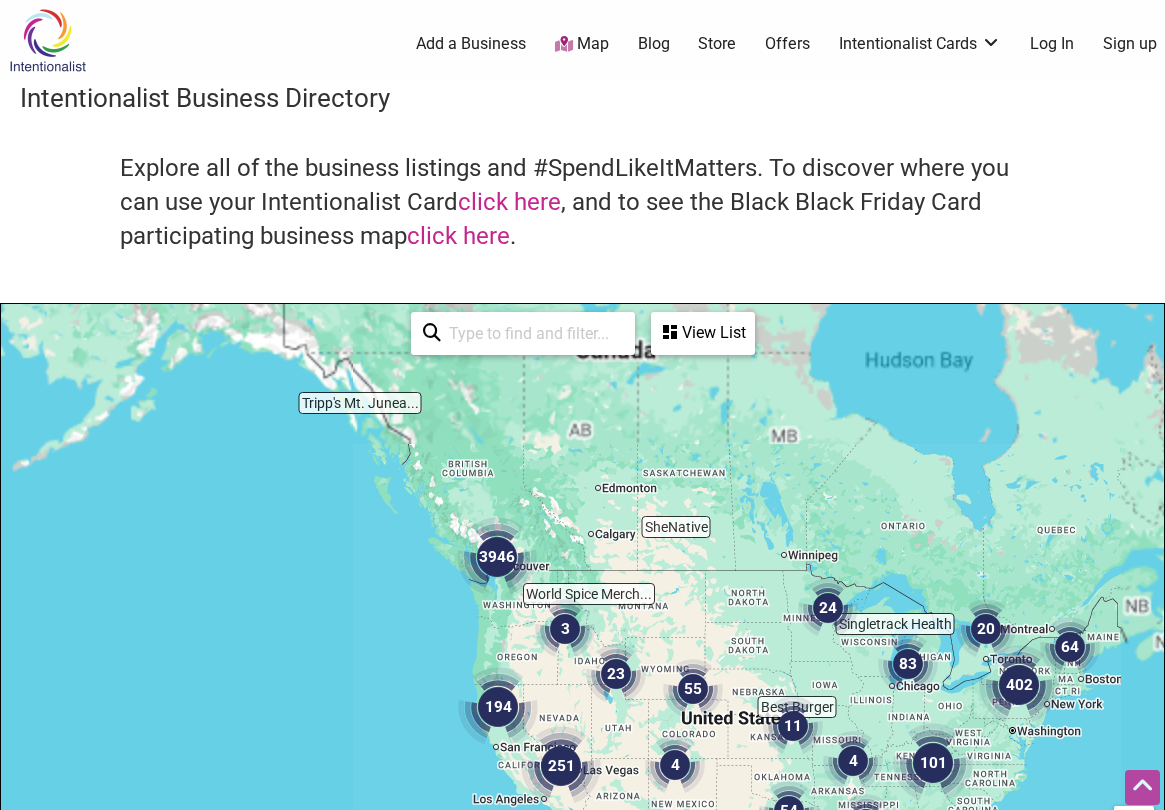 scroll, scrollTop: 500, scrollLeft: 0, axis: vertical 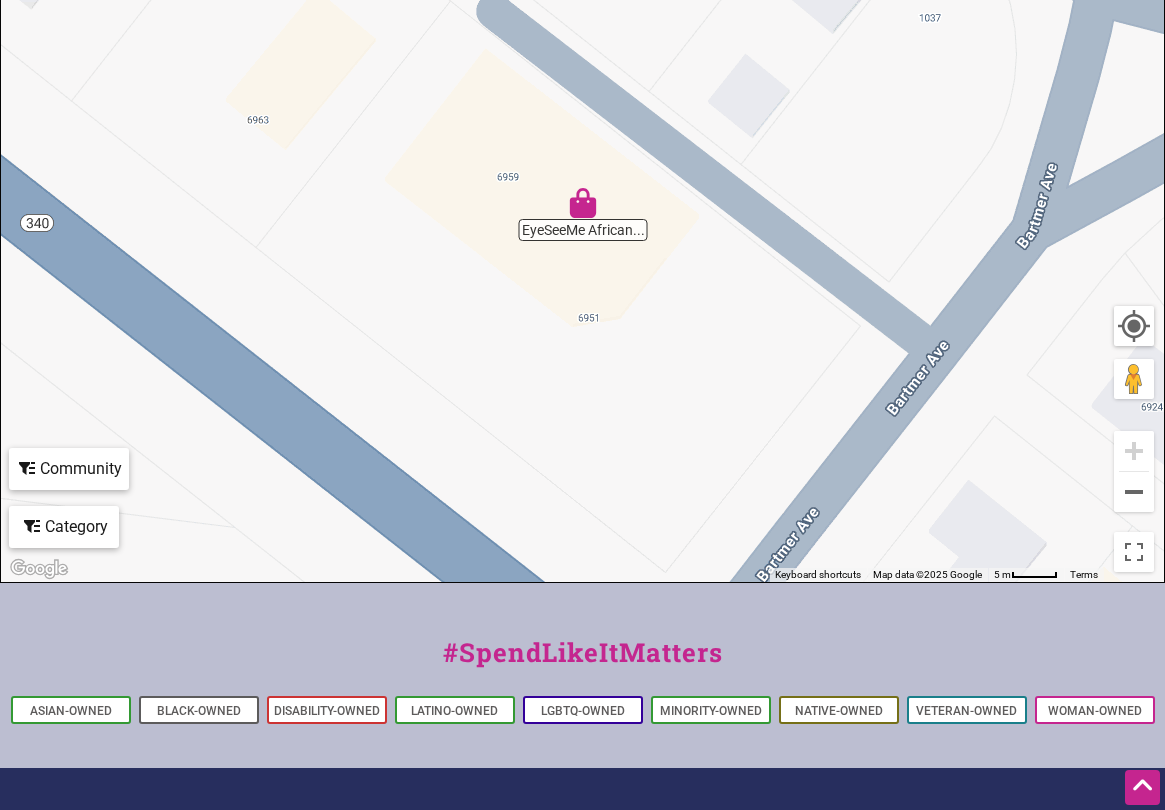 click at bounding box center (583, 203) 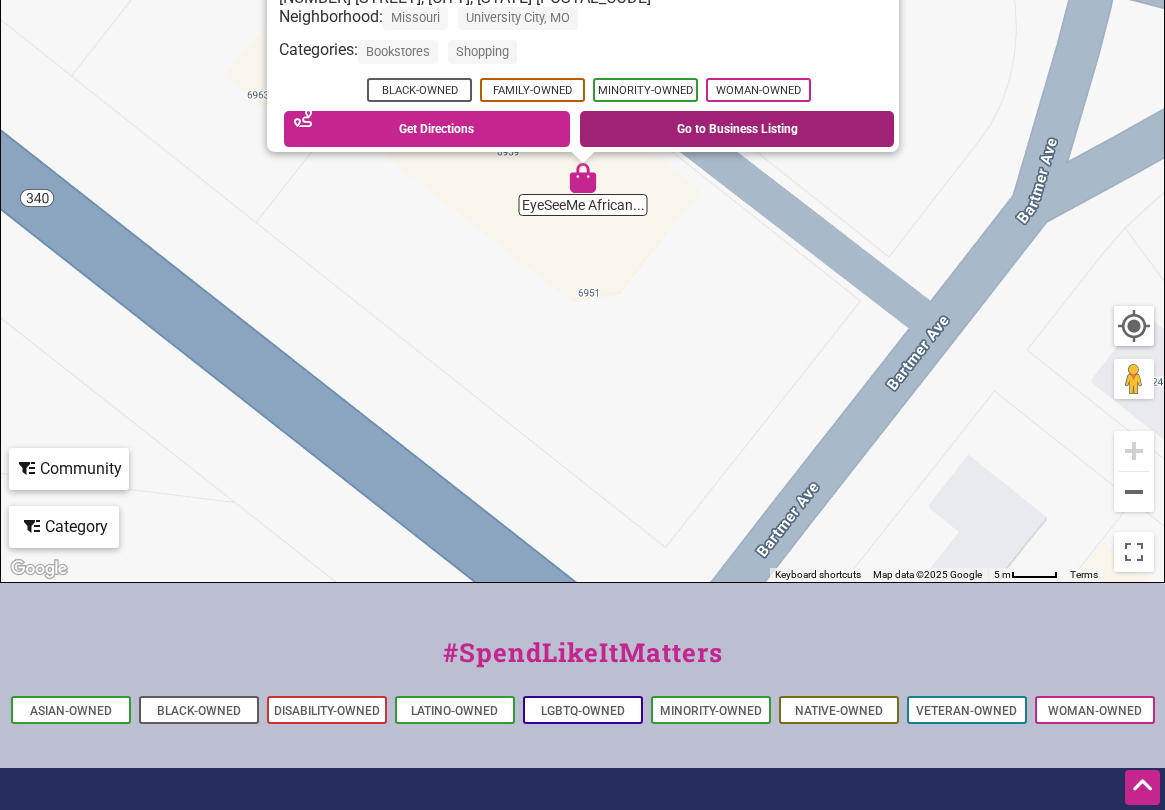 click on "Go to Business Listing" at bounding box center [737, 129] 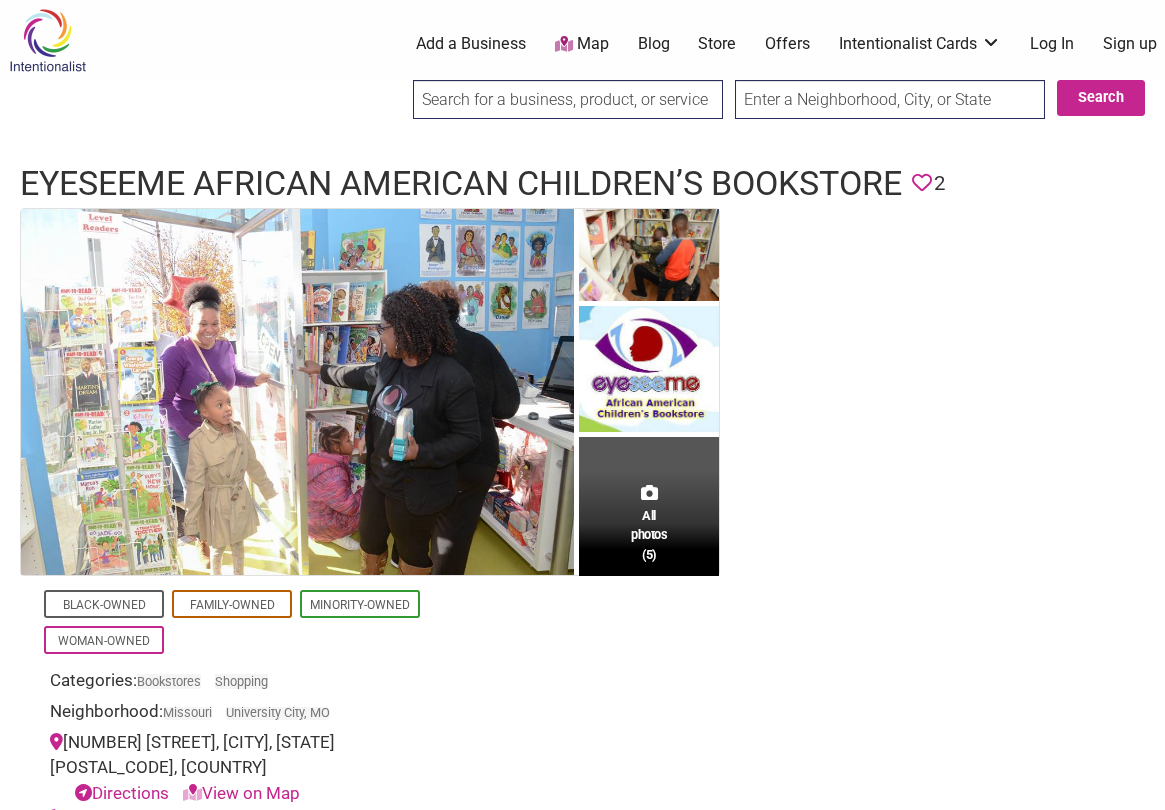scroll, scrollTop: 0, scrollLeft: 0, axis: both 